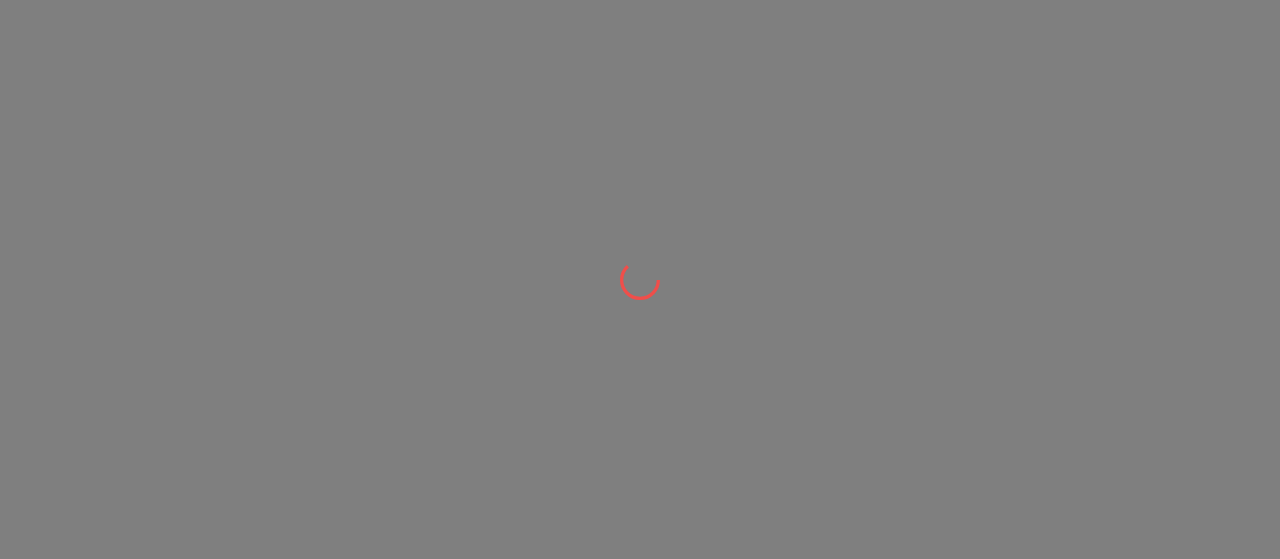 scroll, scrollTop: 0, scrollLeft: 0, axis: both 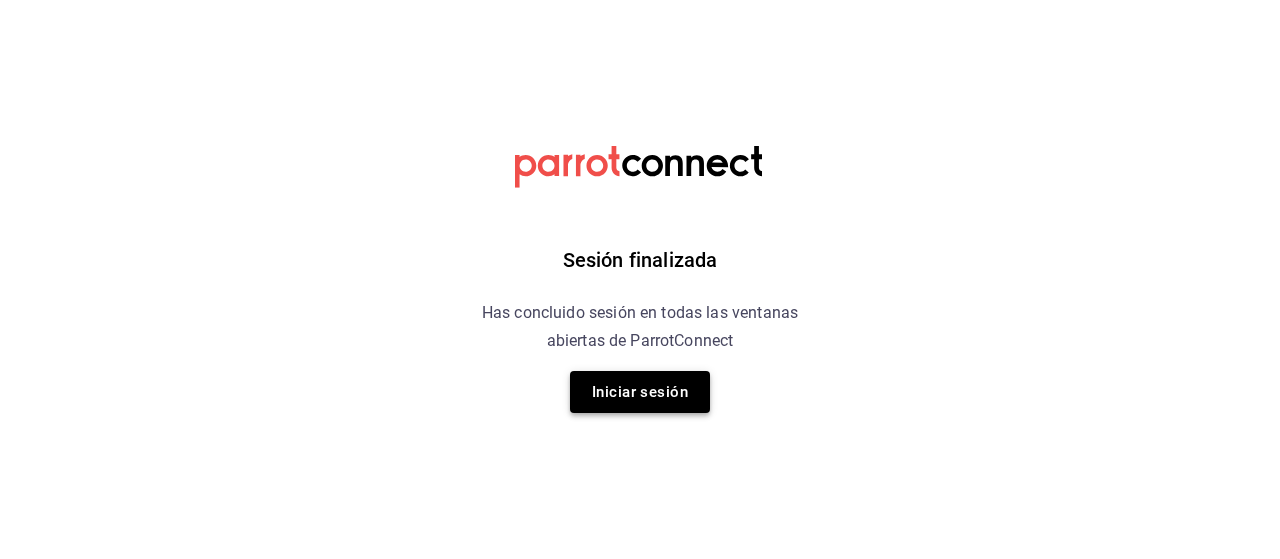 click on "Iniciar sesión" at bounding box center [640, 392] 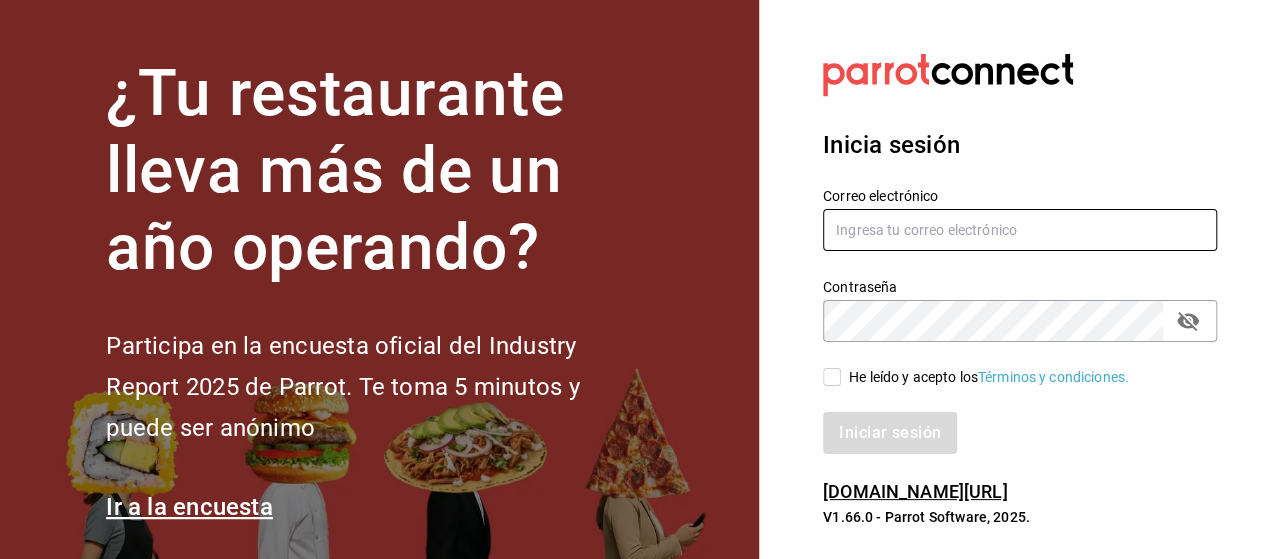 type on "[EMAIL_ADDRESS][PERSON_NAME][DOMAIN_NAME]" 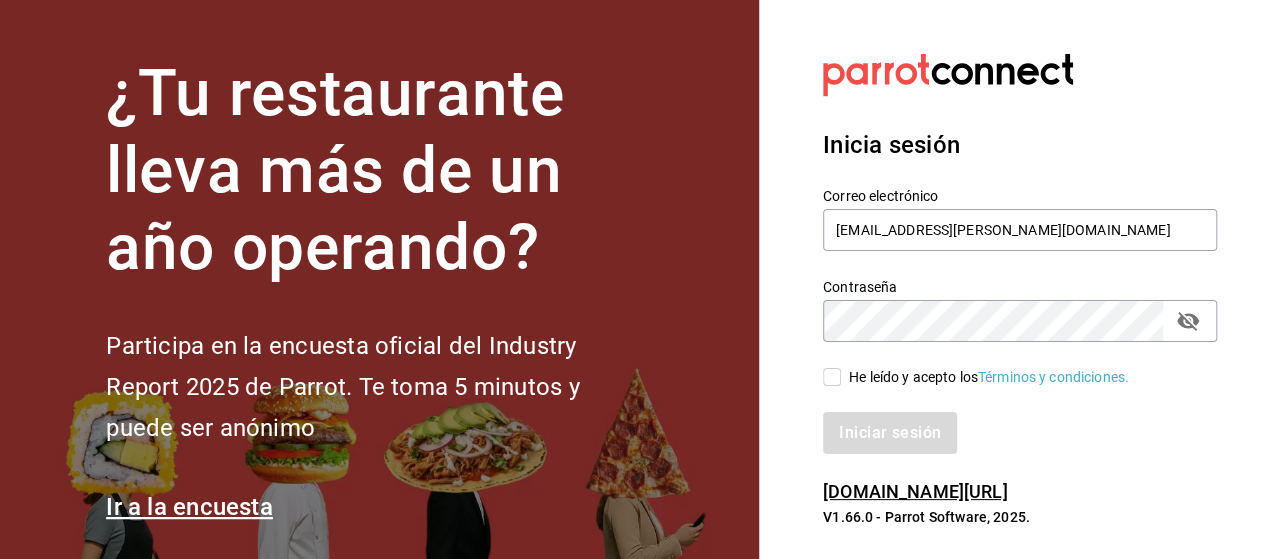 click on "He leído y acepto los  Términos y condiciones." at bounding box center (832, 377) 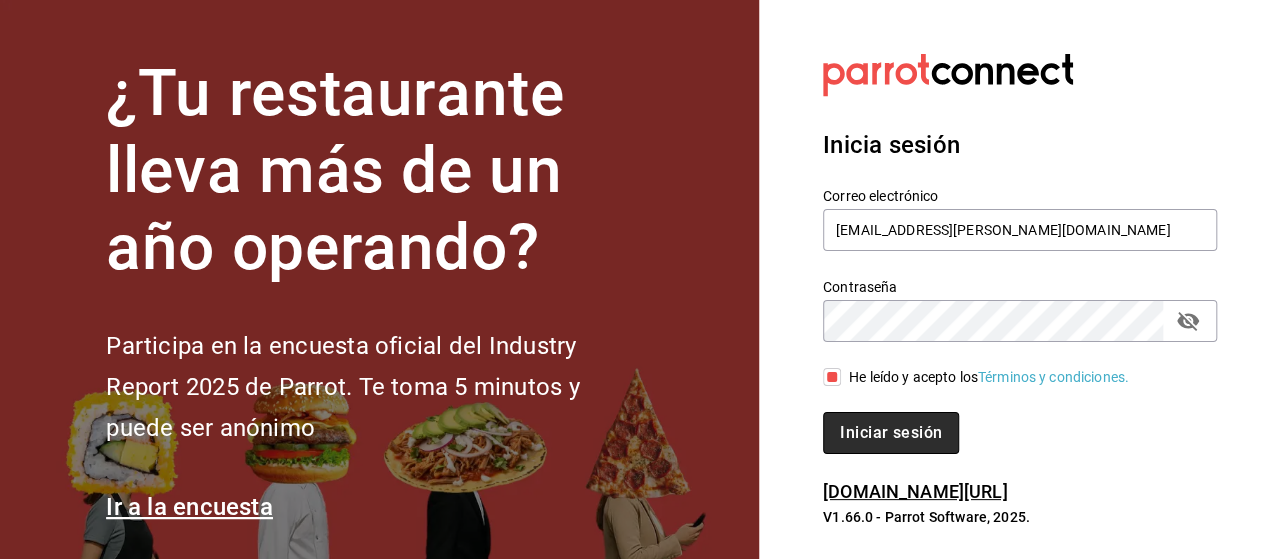 click on "Iniciar sesión" at bounding box center (891, 433) 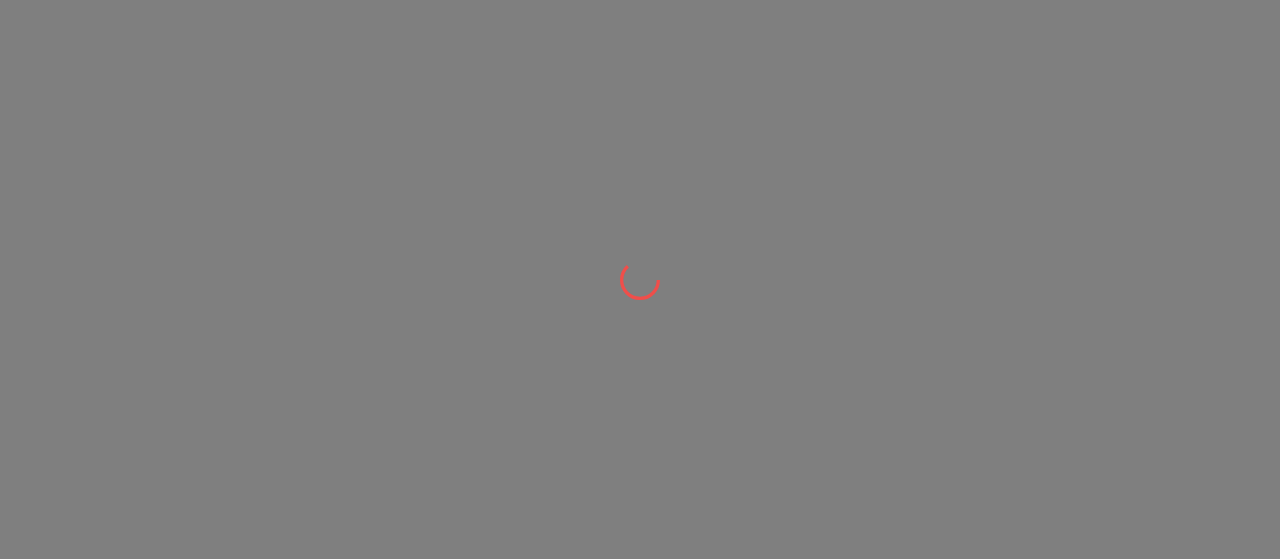 scroll, scrollTop: 0, scrollLeft: 0, axis: both 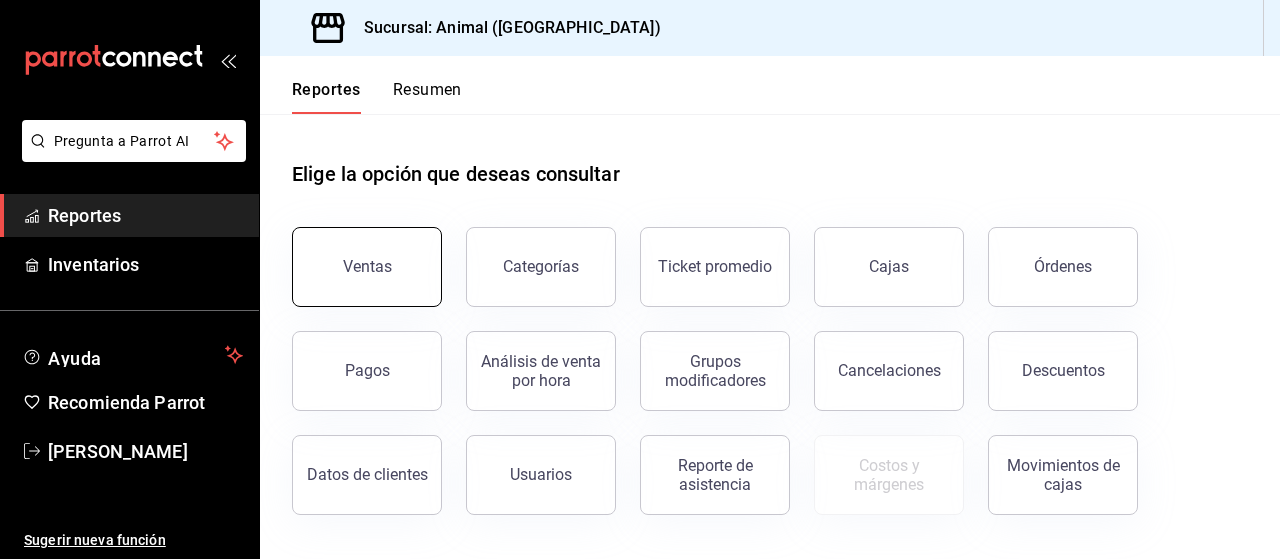 click on "Ventas" at bounding box center [367, 267] 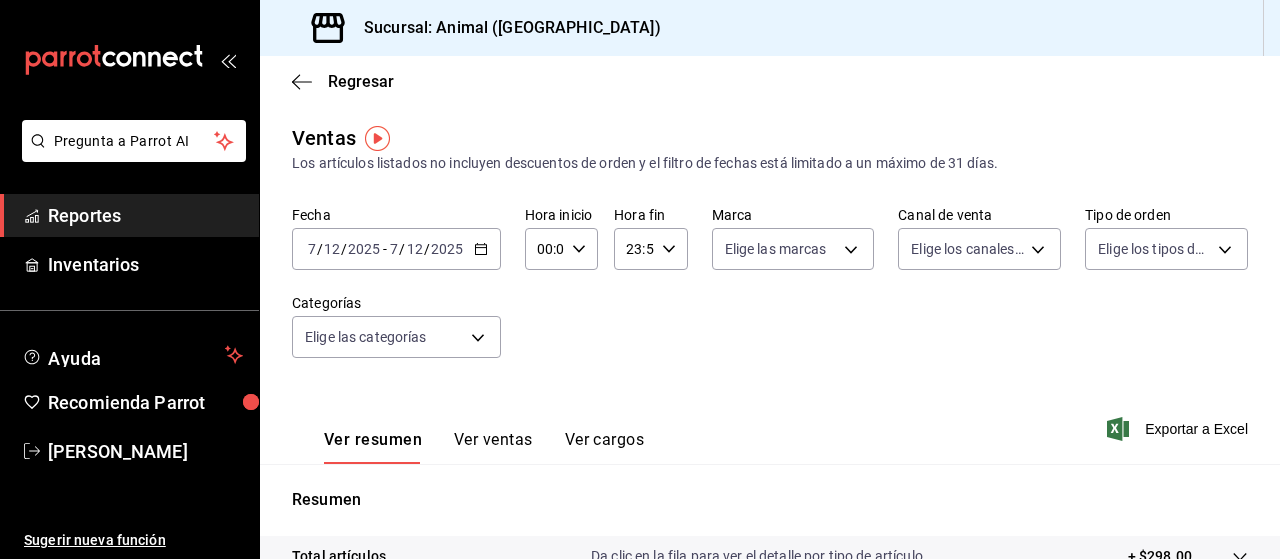 click 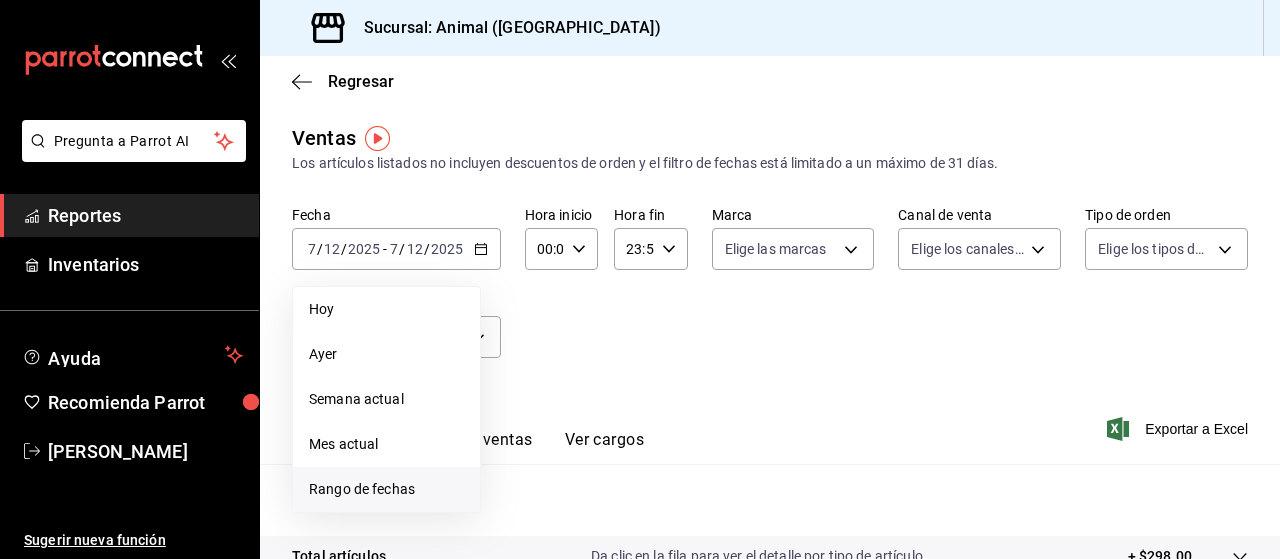 click on "Rango de fechas" at bounding box center (386, 489) 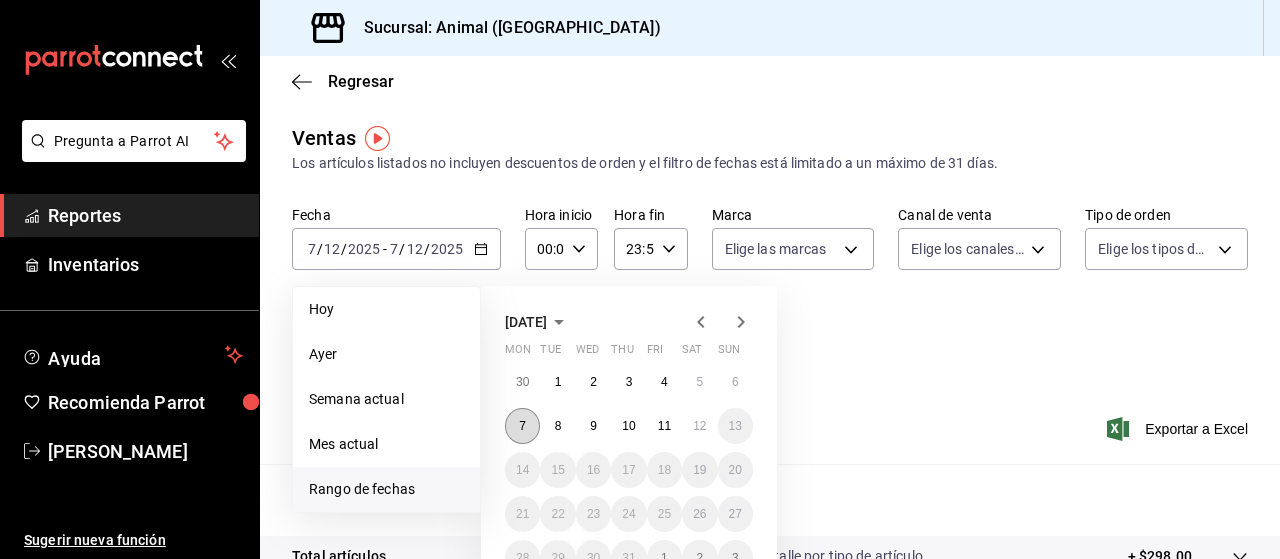 click on "7" at bounding box center (522, 426) 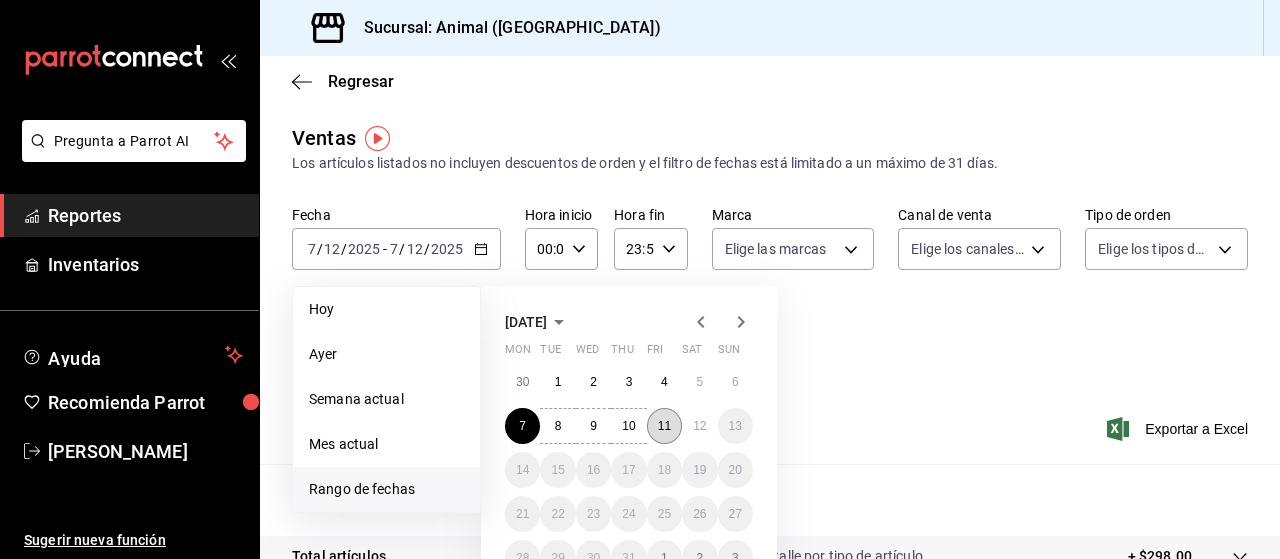 click on "11" at bounding box center [664, 426] 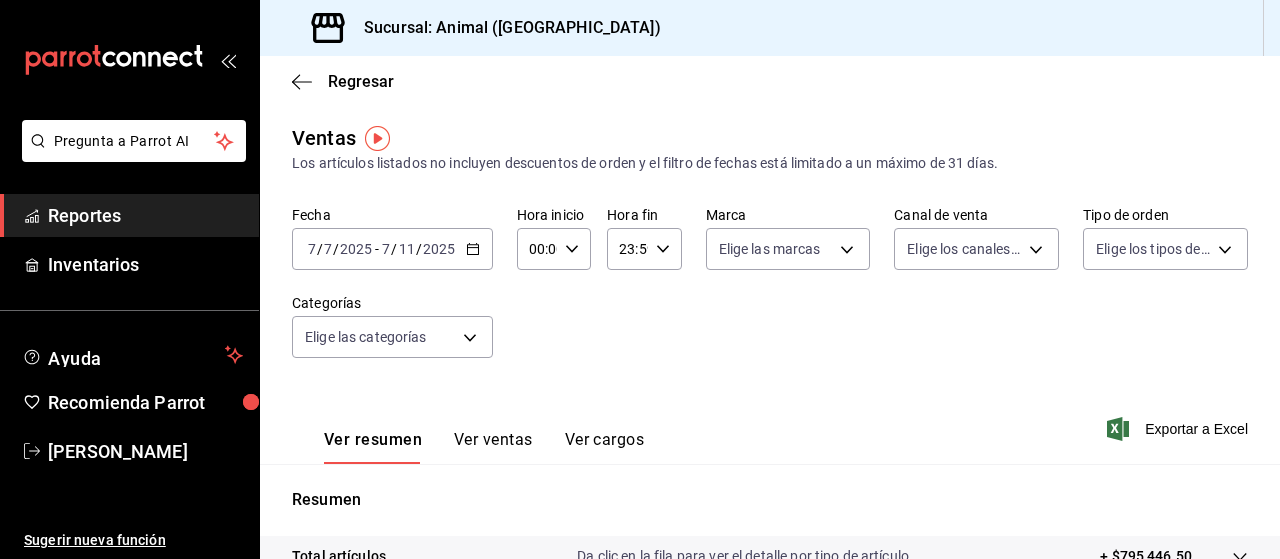 click 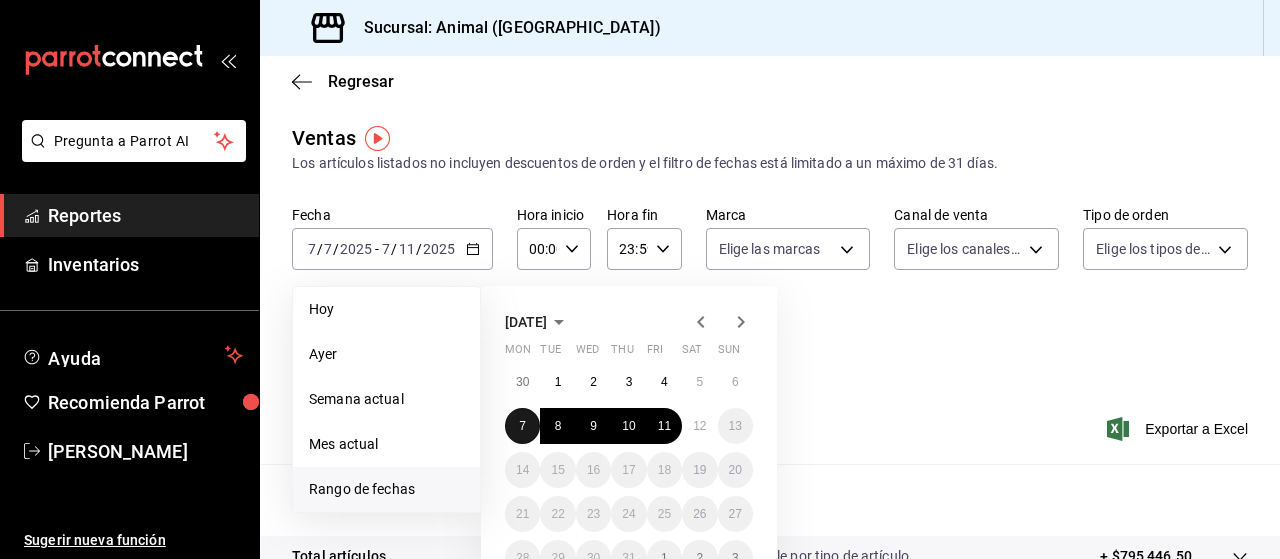 click on "7" at bounding box center [522, 426] 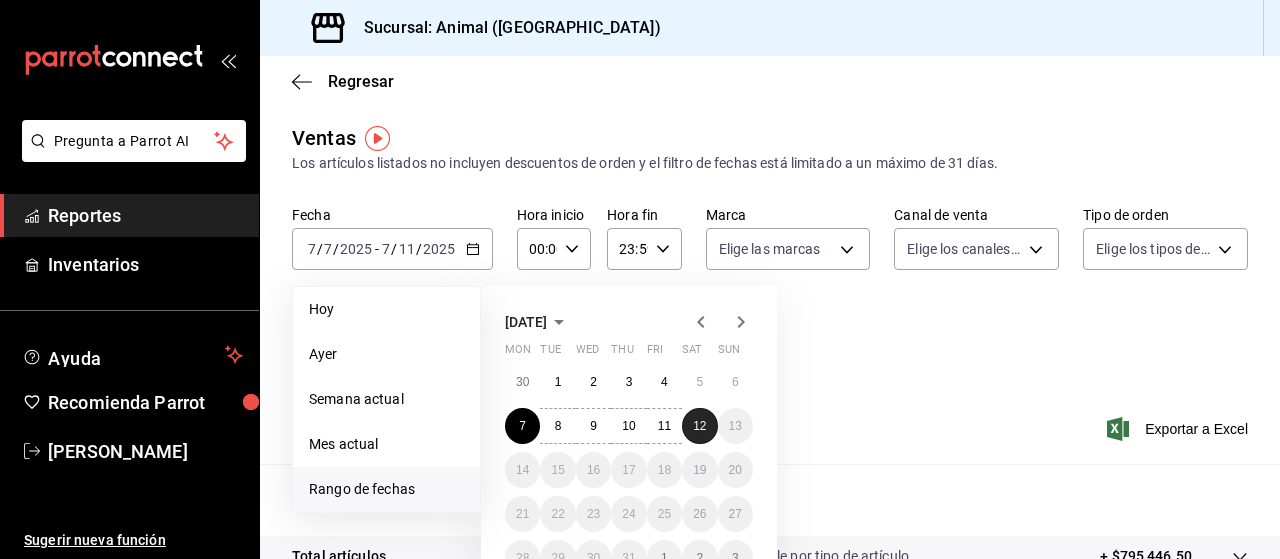 click on "12" at bounding box center [699, 426] 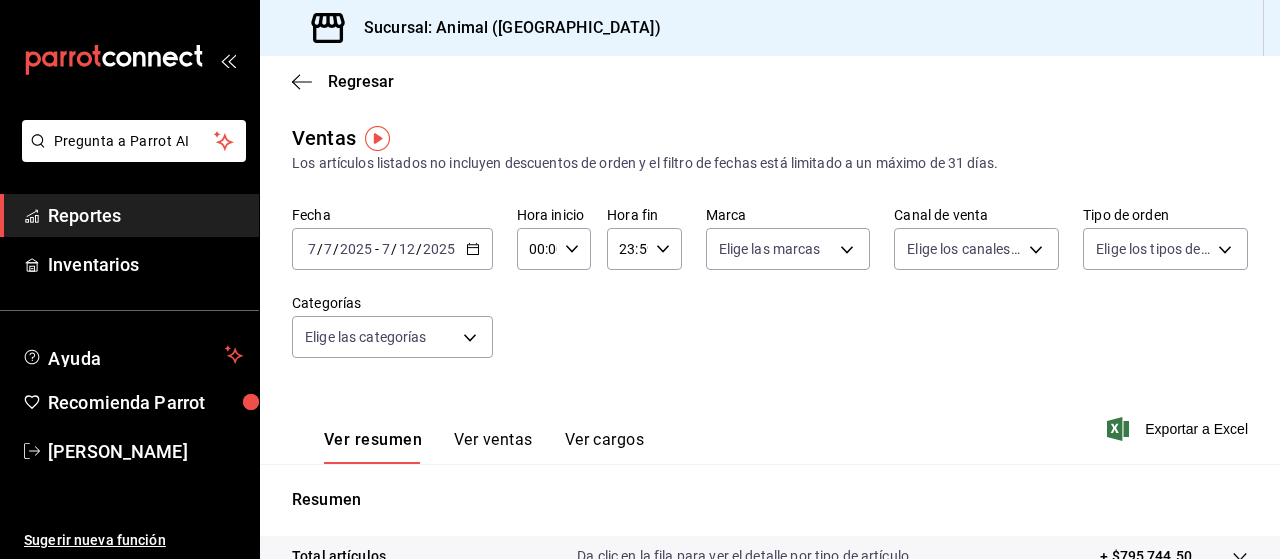 click on "00:00 Hora inicio" at bounding box center (554, 249) 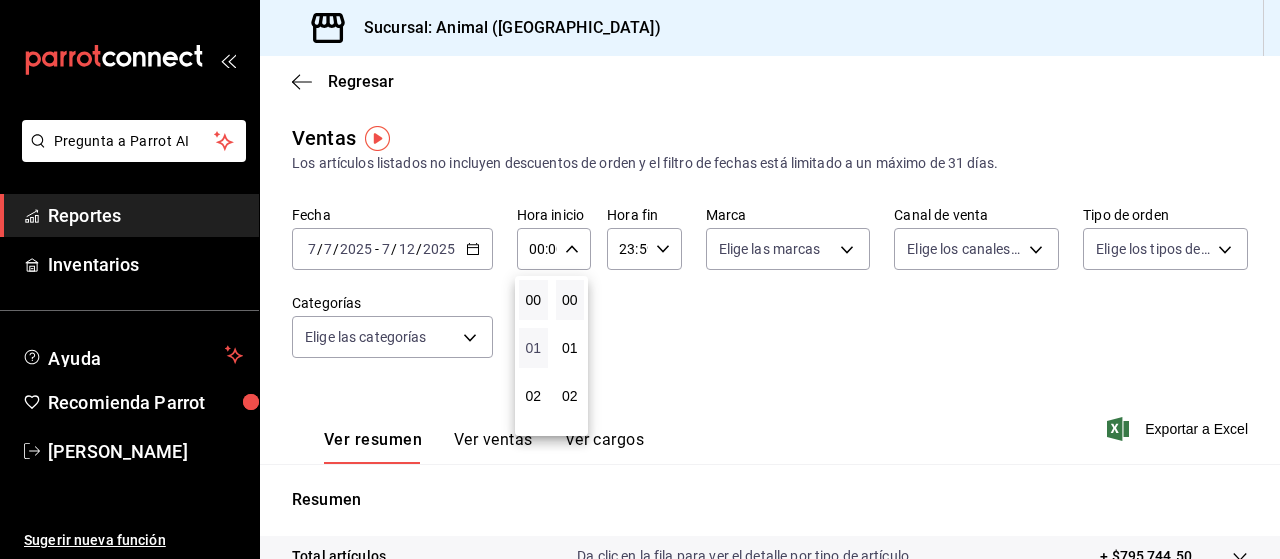 click on "01" at bounding box center (533, 348) 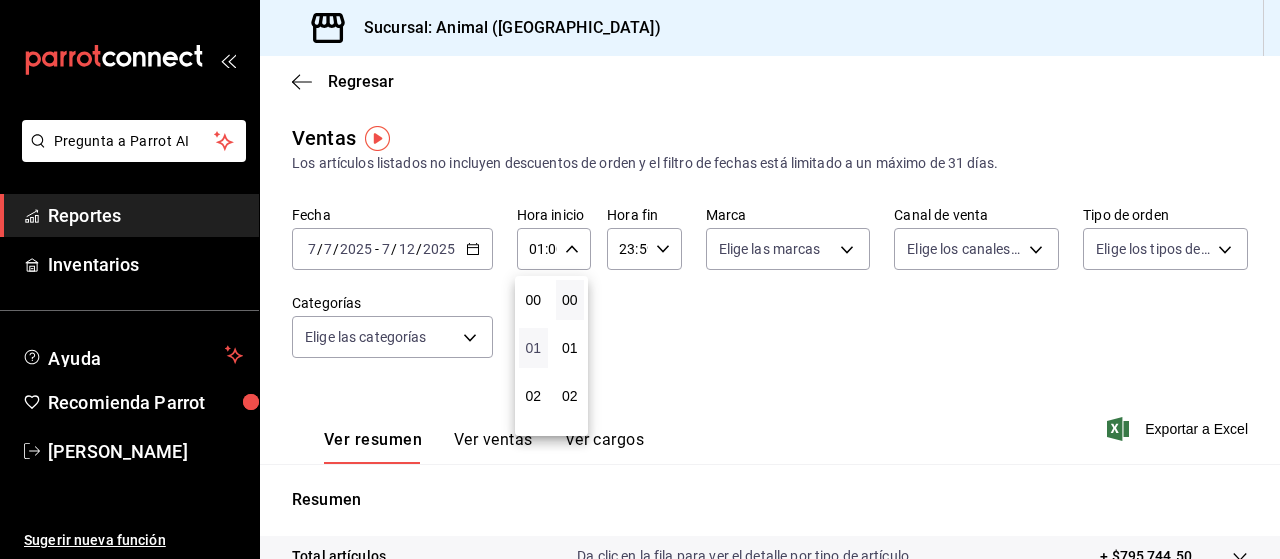 type 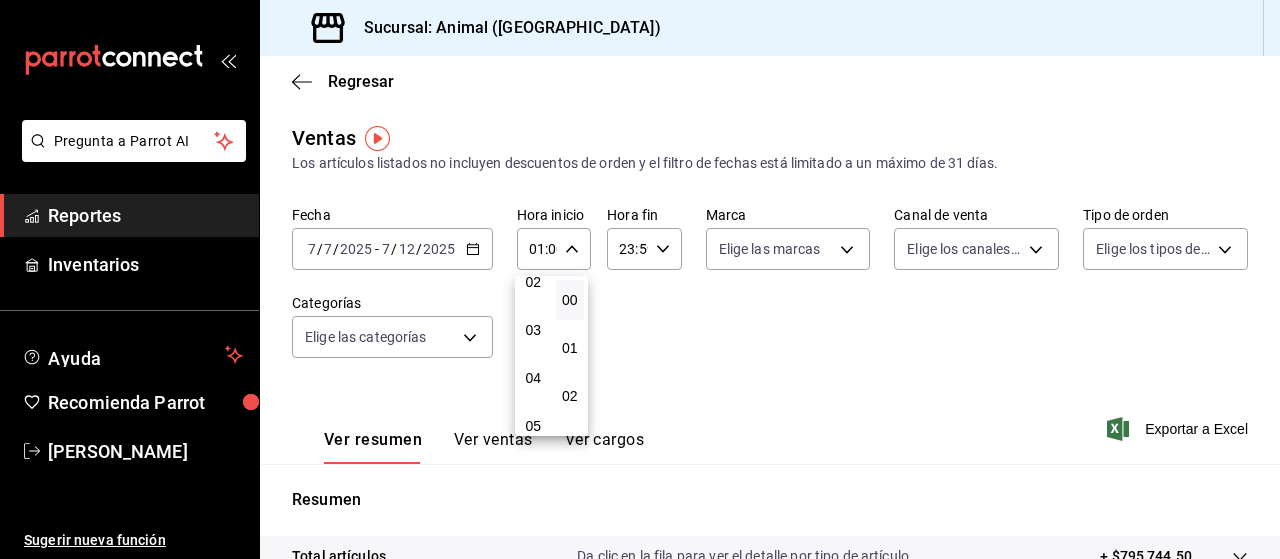 scroll, scrollTop: 120, scrollLeft: 0, axis: vertical 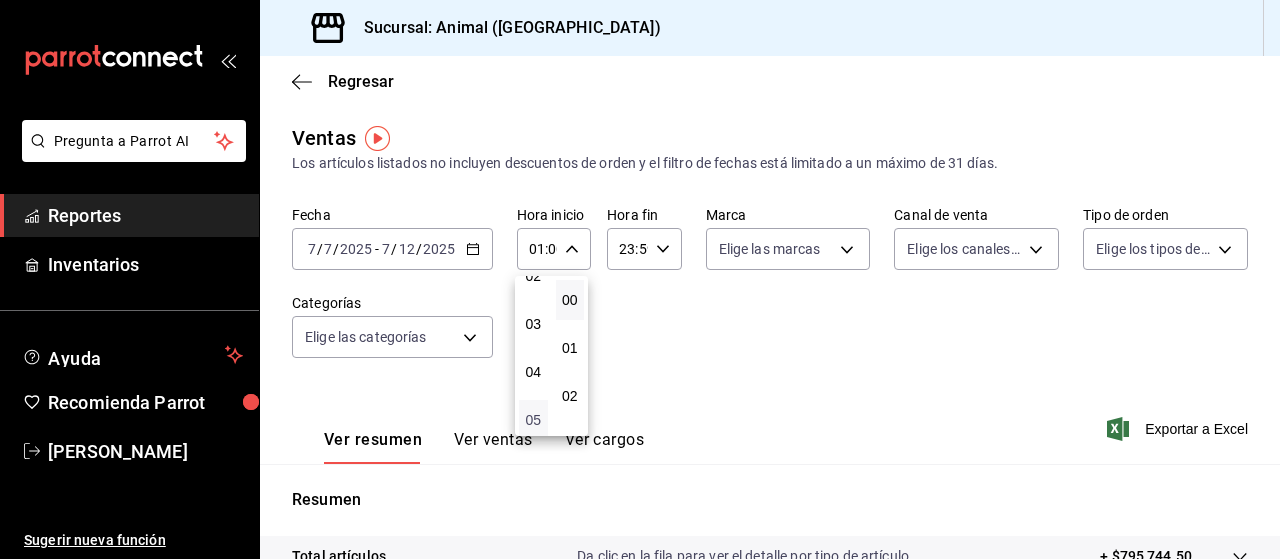 click on "05" at bounding box center (533, 420) 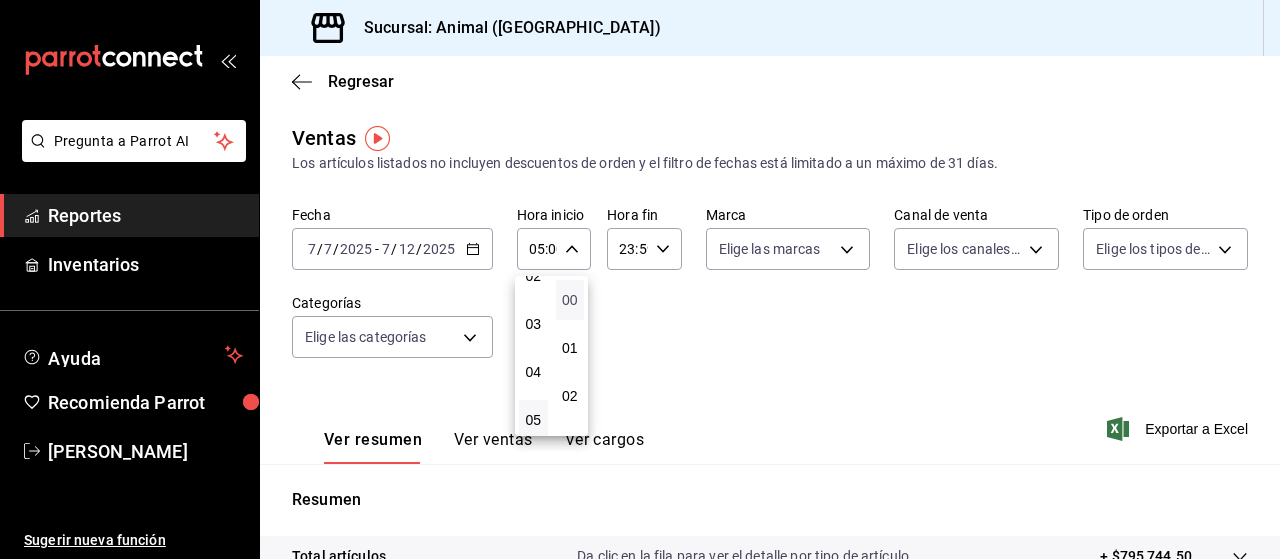 click on "00" at bounding box center (570, 300) 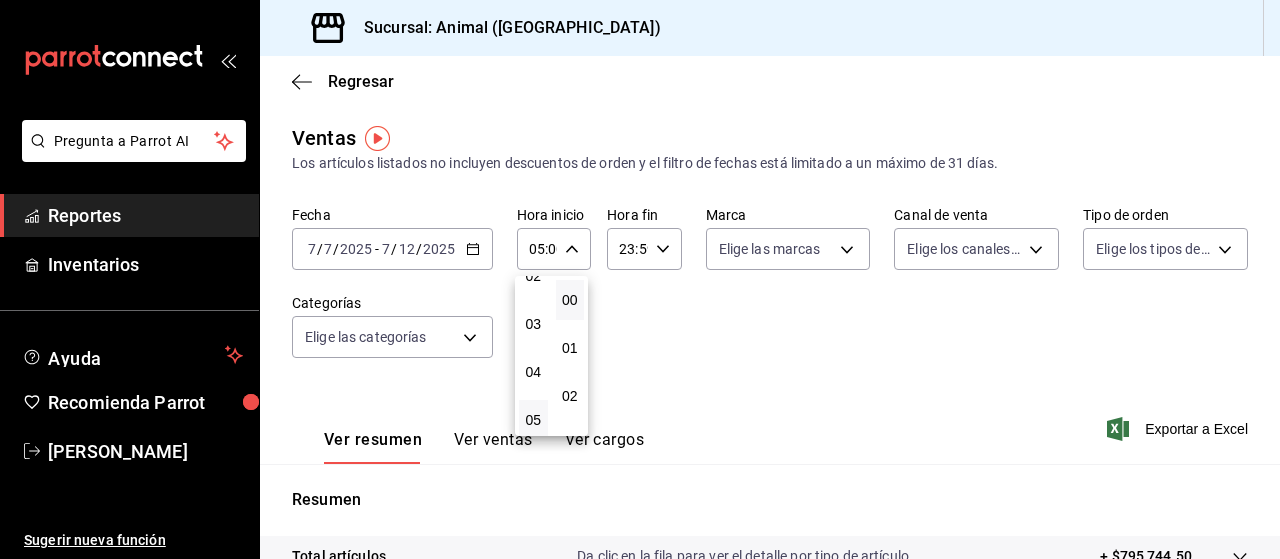 click at bounding box center [640, 279] 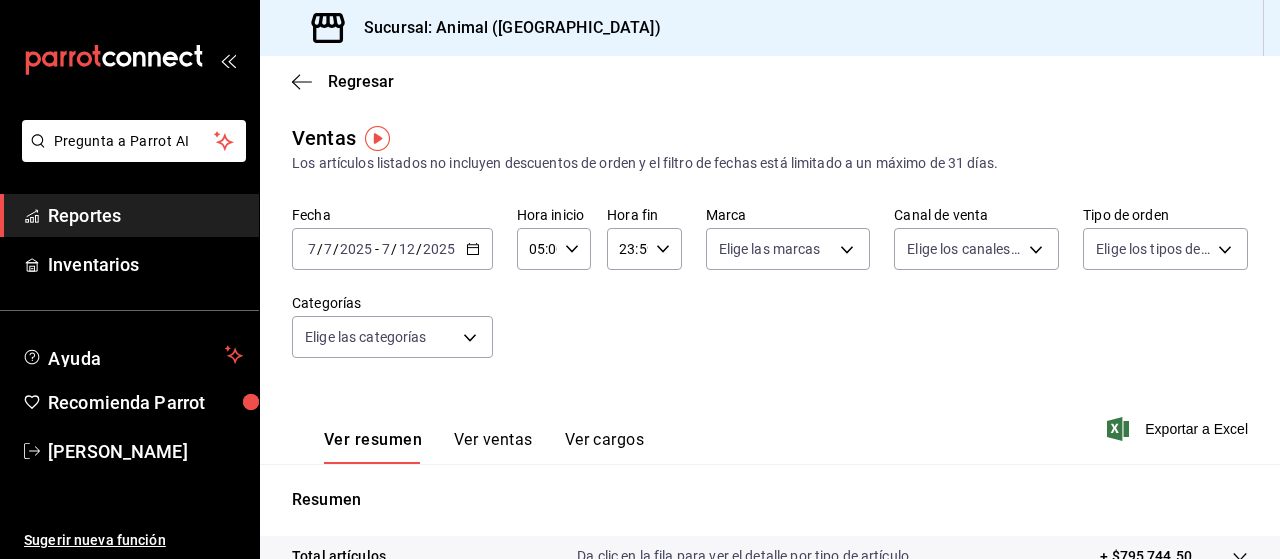 click 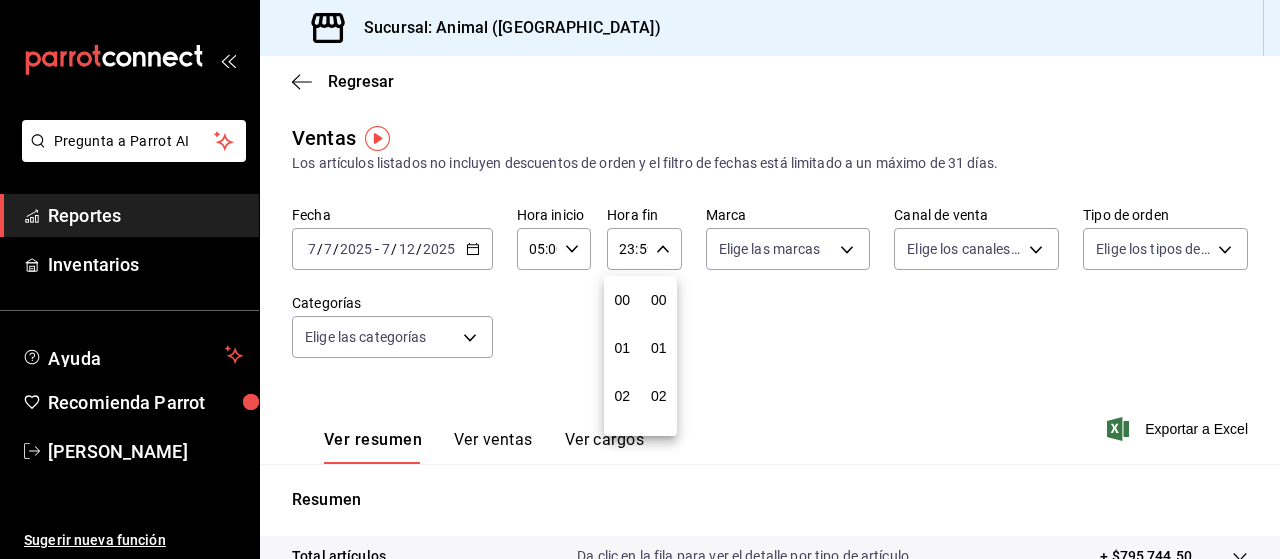 scroll, scrollTop: 992, scrollLeft: 0, axis: vertical 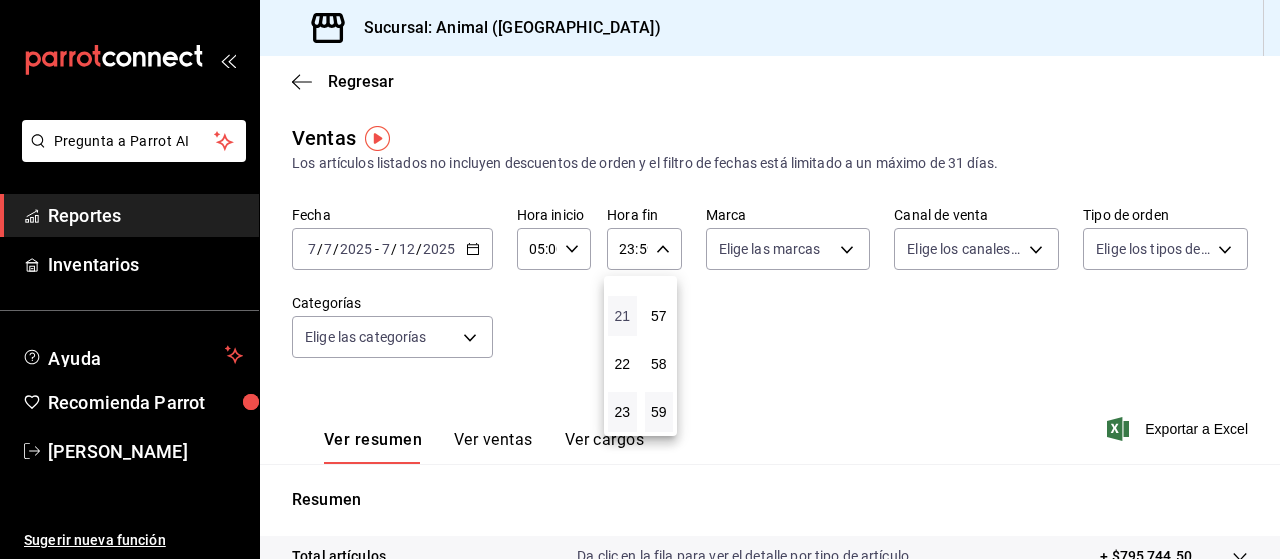 click on "21" at bounding box center [622, 316] 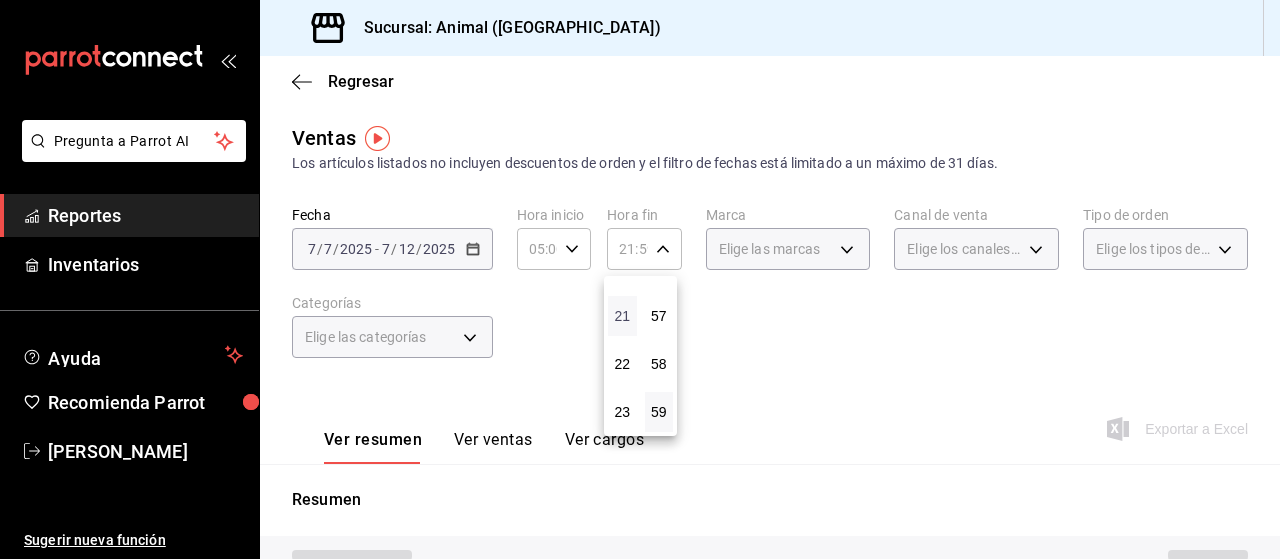 type 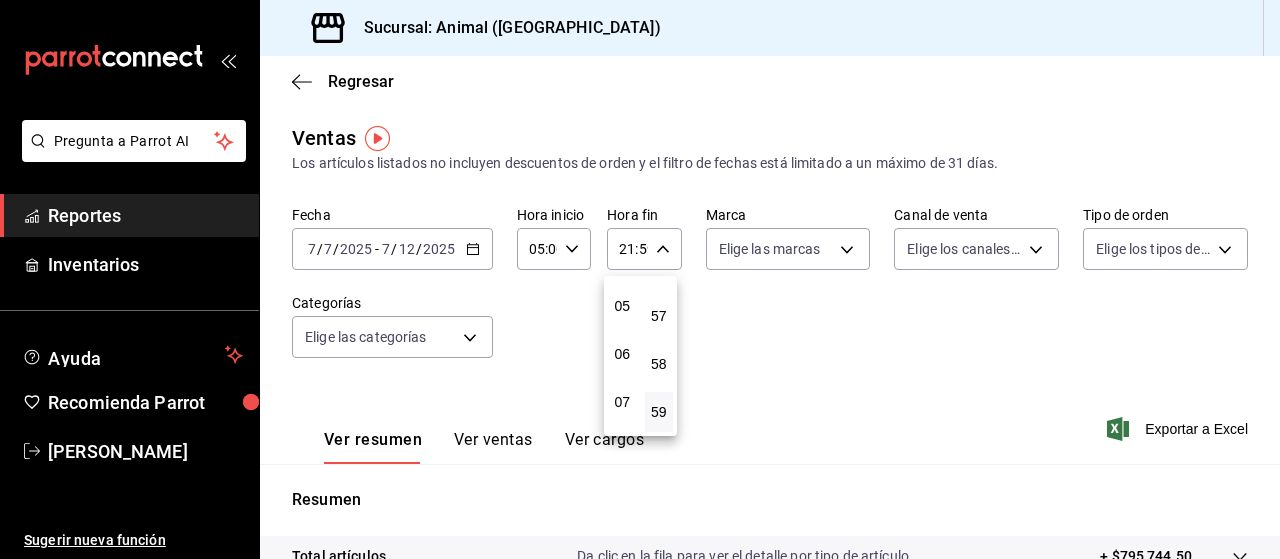 scroll, scrollTop: 232, scrollLeft: 0, axis: vertical 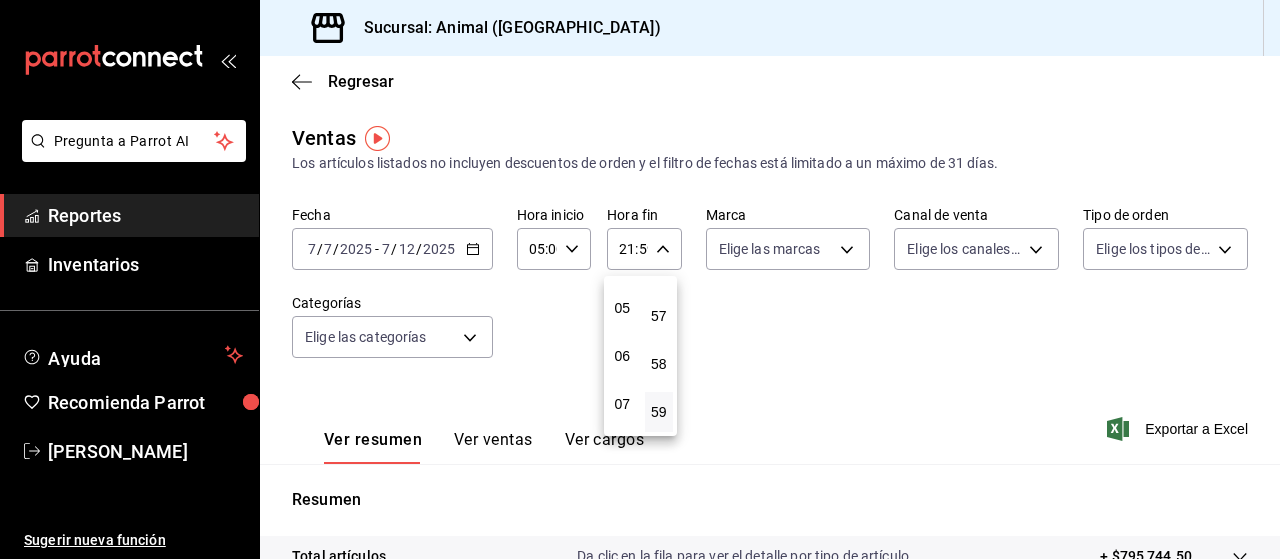 click on "05" at bounding box center (622, 308) 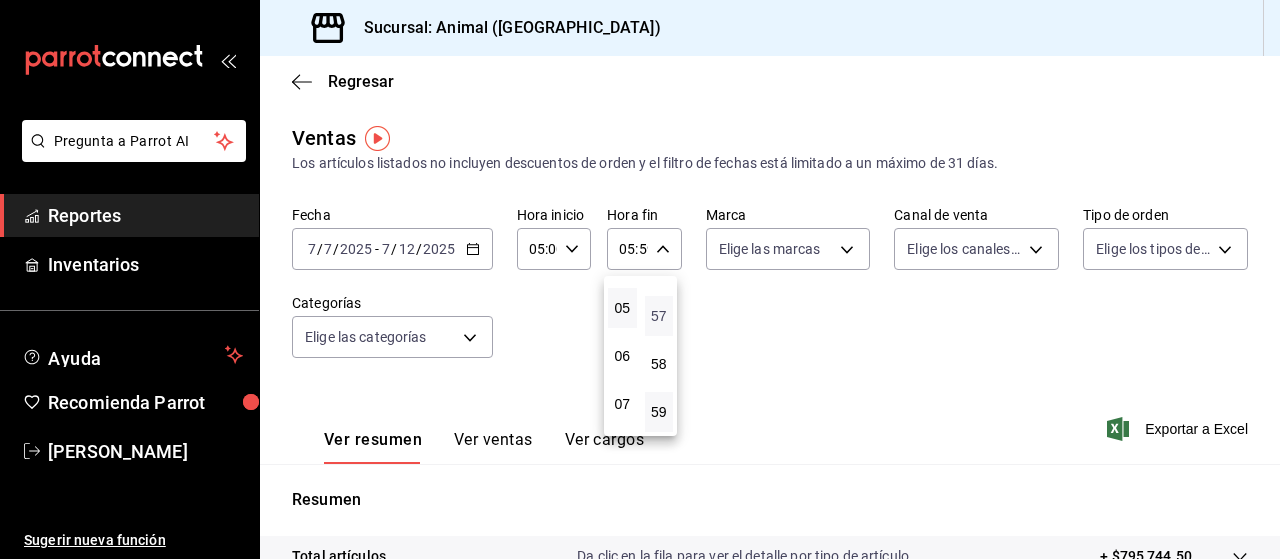 click on "57" at bounding box center [659, 316] 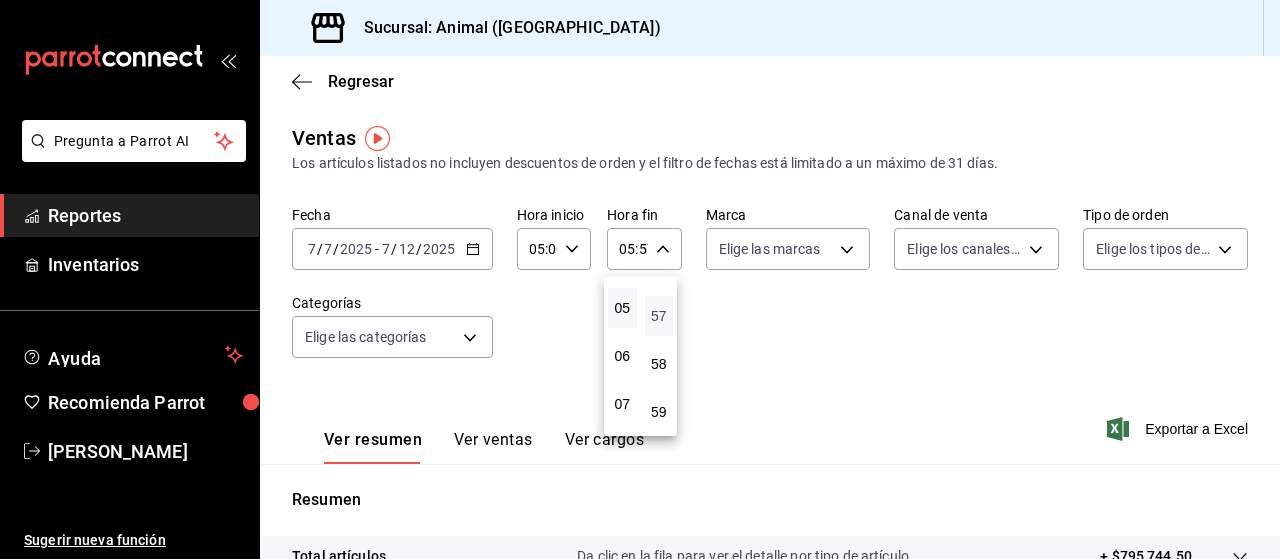 type 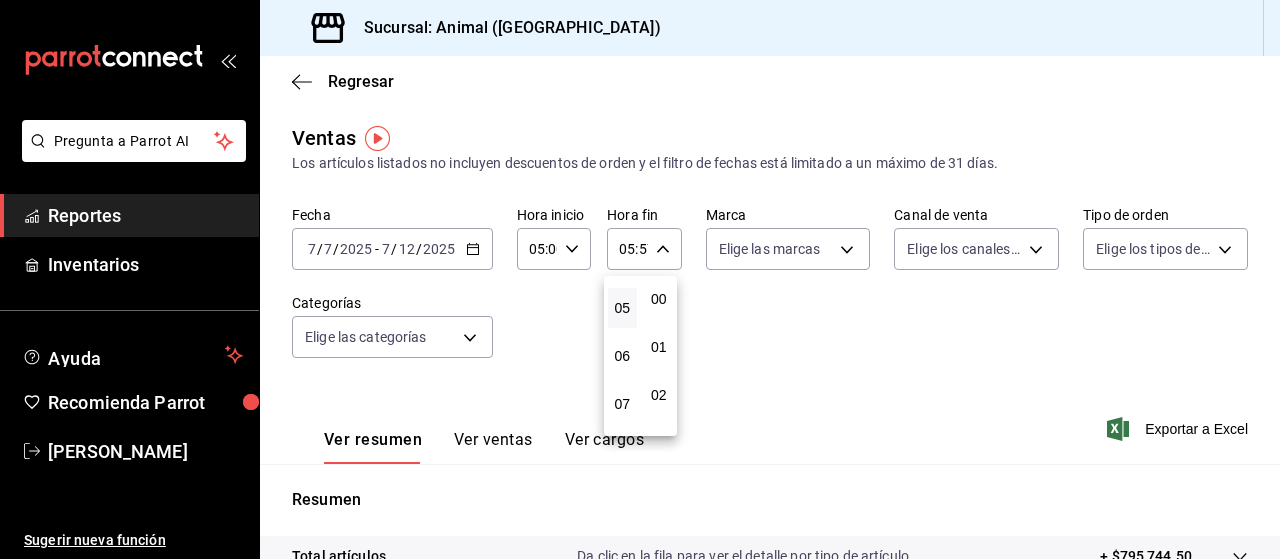 scroll, scrollTop: 0, scrollLeft: 0, axis: both 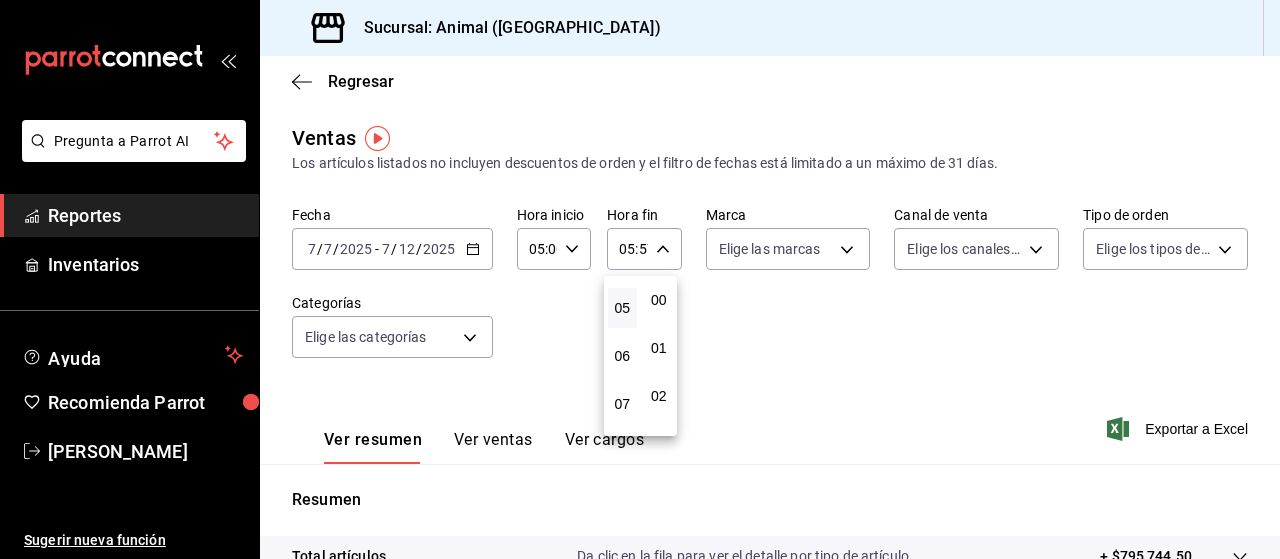 click on "00" at bounding box center (659, 300) 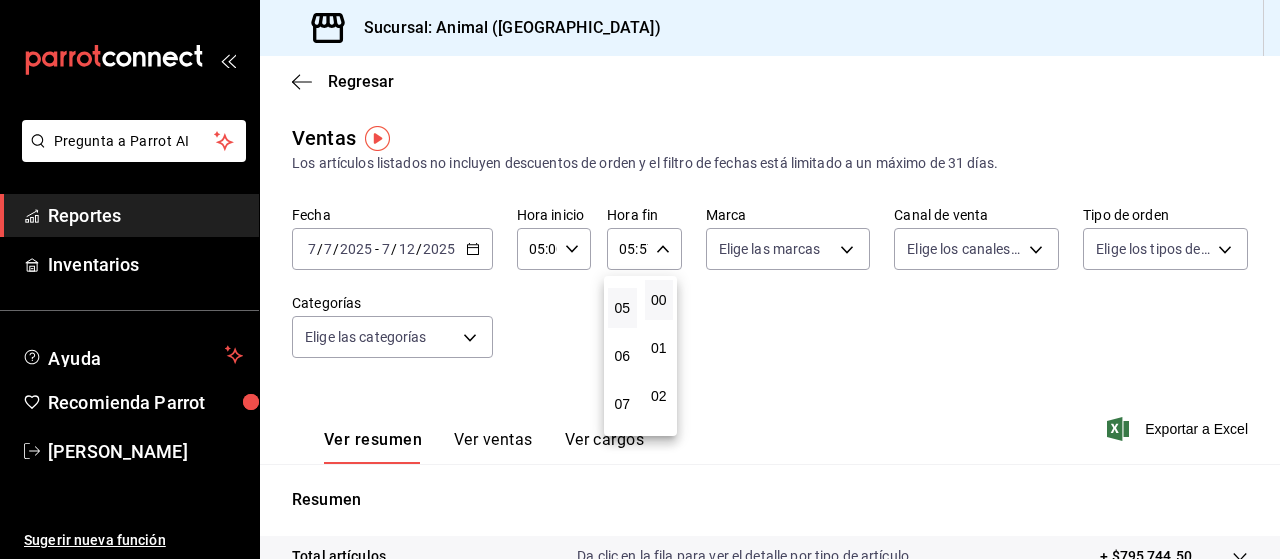 type on "05:00" 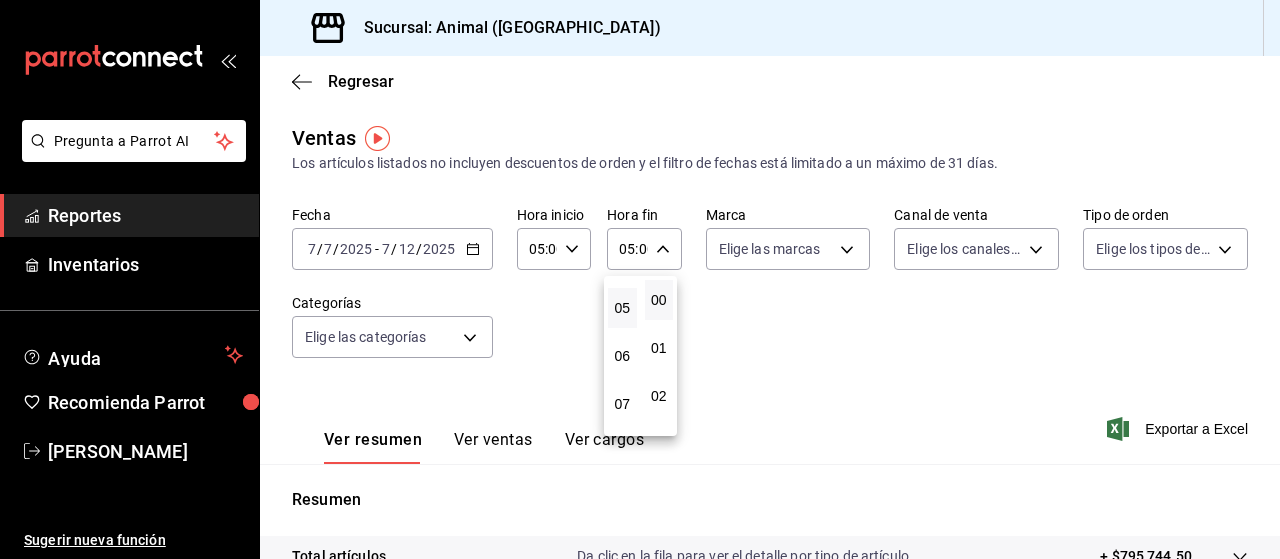 click on "00" at bounding box center [659, 300] 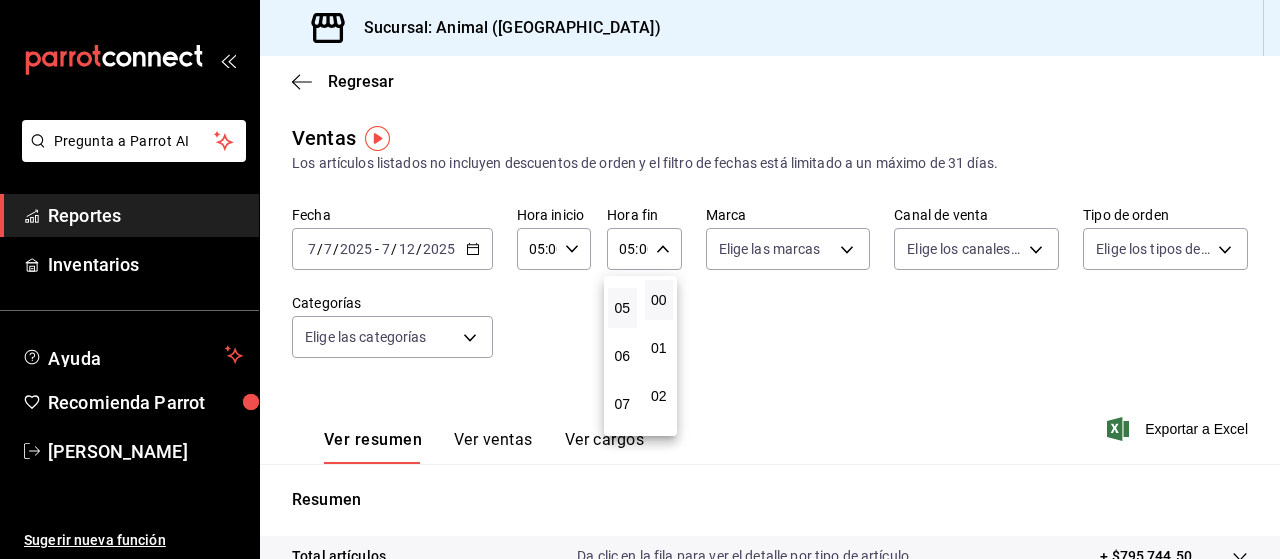 click at bounding box center (640, 279) 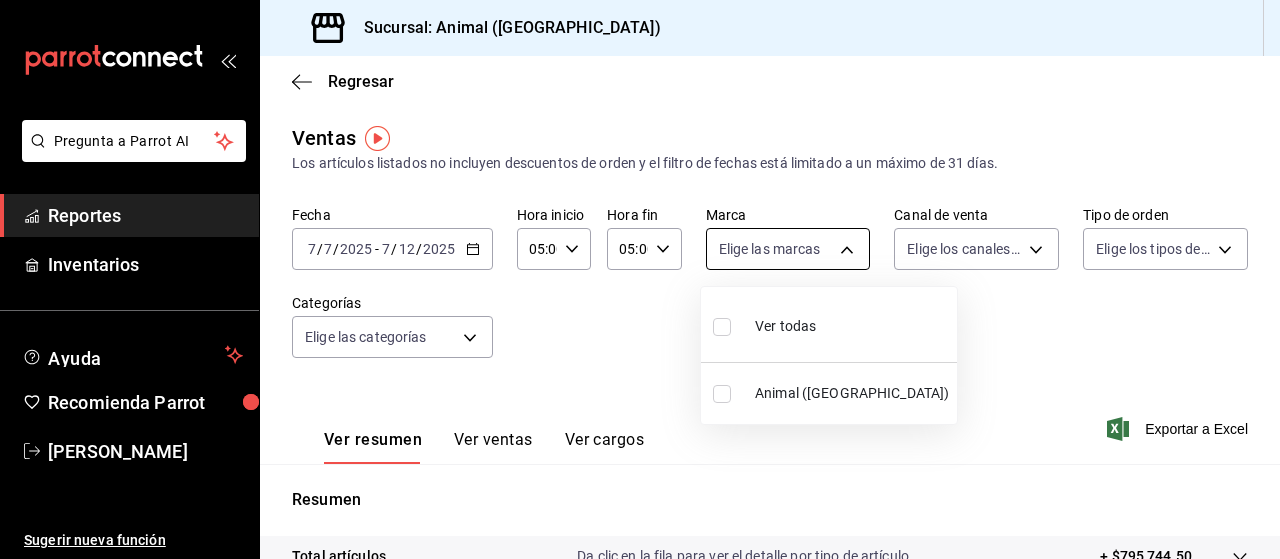 click on "Pregunta a Parrot AI Reportes   Inventarios   Ayuda Recomienda Parrot   Marco Ramiez   Sugerir nueva función   Sucursal: Animal (Puebla) Regresar Ventas Los artículos listados no incluyen descuentos de orden y el filtro de fechas está limitado a un máximo de 31 días. Fecha 2025-07-07 7 / 7 / 2025 - 2025-07-12 7 / 12 / 2025 Hora inicio 05:00 Hora inicio Hora fin 05:00 Hora fin Marca Elige las marcas Canal de venta Elige los canales de venta Tipo de orden Elige los tipos de orden Categorías Elige las categorías Ver resumen Ver ventas Ver cargos Exportar a Excel Resumen Total artículos Da clic en la fila para ver el detalle por tipo de artículo + $795,744.50 Cargos por servicio + $0.00 Venta bruta = $795,744.50 Descuentos totales - $10,296.00 Certificados de regalo - $13,740.00 Venta total = $771,708.50 Impuestos - $106,442.55 Venta neta = $665,265.95 Pregunta a Parrot AI Reportes   Inventarios   Ayuda Recomienda Parrot   Marco Ramiez   Sugerir nueva función   GANA 1 MES GRATIS EN TU SUSCRIPCIÓN AQUÍ" at bounding box center [640, 279] 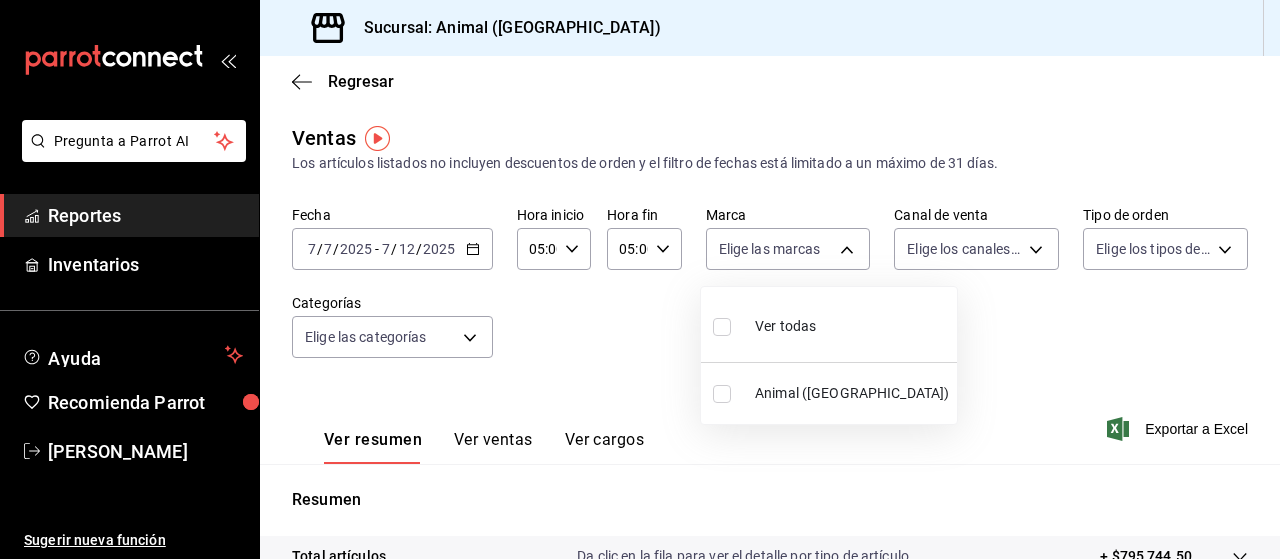 click at bounding box center [722, 327] 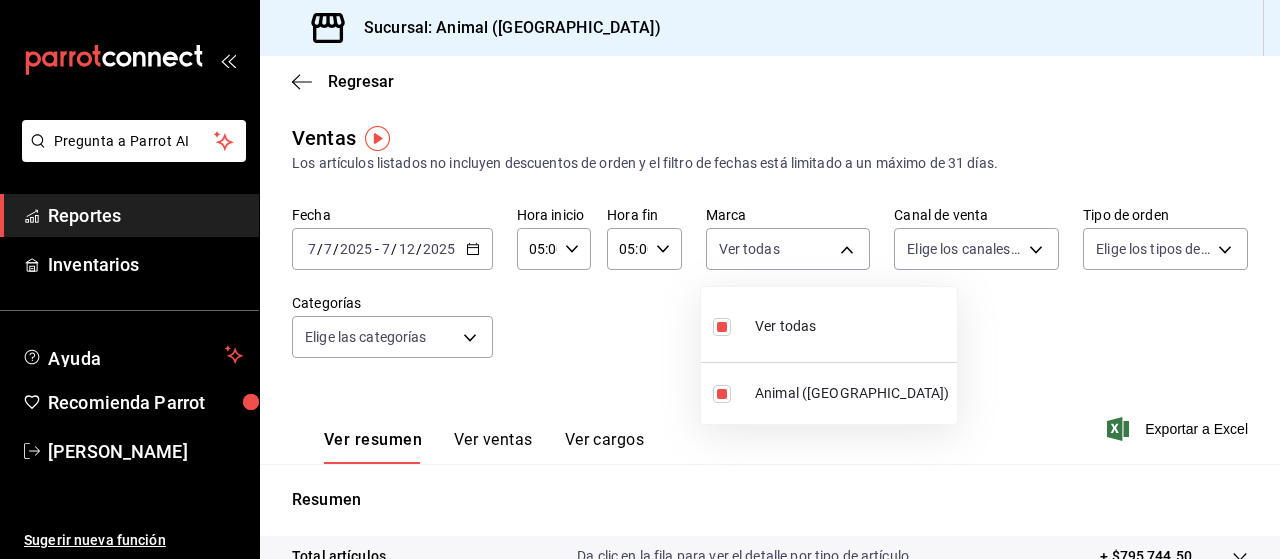 click at bounding box center [640, 279] 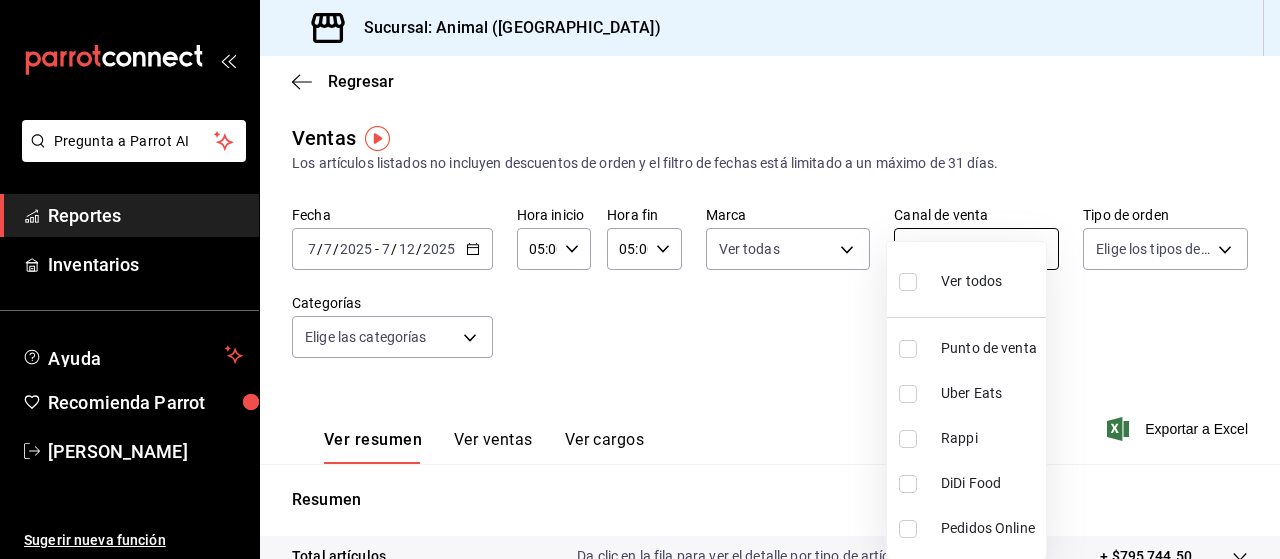 click on "Pregunta a Parrot AI Reportes   Inventarios   Ayuda Recomienda Parrot   Marco Ramiez   Sugerir nueva función   Sucursal: Animal (Puebla) Regresar Ventas Los artículos listados no incluyen descuentos de orden y el filtro de fechas está limitado a un máximo de 31 días. Fecha 2025-07-07 7 / 7 / 2025 - 2025-07-12 7 / 12 / 2025 Hora inicio 05:00 Hora inicio Hora fin 05:00 Hora fin Marca Ver todas 96838179-8fbb-4073-aae3-1789726318c8 Canal de venta Elige los canales de venta Tipo de orden Elige los tipos de orden Categorías Elige las categorías Ver resumen Ver ventas Ver cargos Exportar a Excel Resumen Total artículos Da clic en la fila para ver el detalle por tipo de artículo + $795,744.50 Cargos por servicio + $0.00 Venta bruta = $795,744.50 Descuentos totales - $10,296.00 Certificados de regalo - $13,740.00 Venta total = $771,708.50 Impuestos - $106,442.55 Venta neta = $665,265.95 Pregunta a Parrot AI Reportes   Inventarios   Ayuda Recomienda Parrot   Marco Ramiez   Sugerir nueva función   Ir a video" at bounding box center (640, 279) 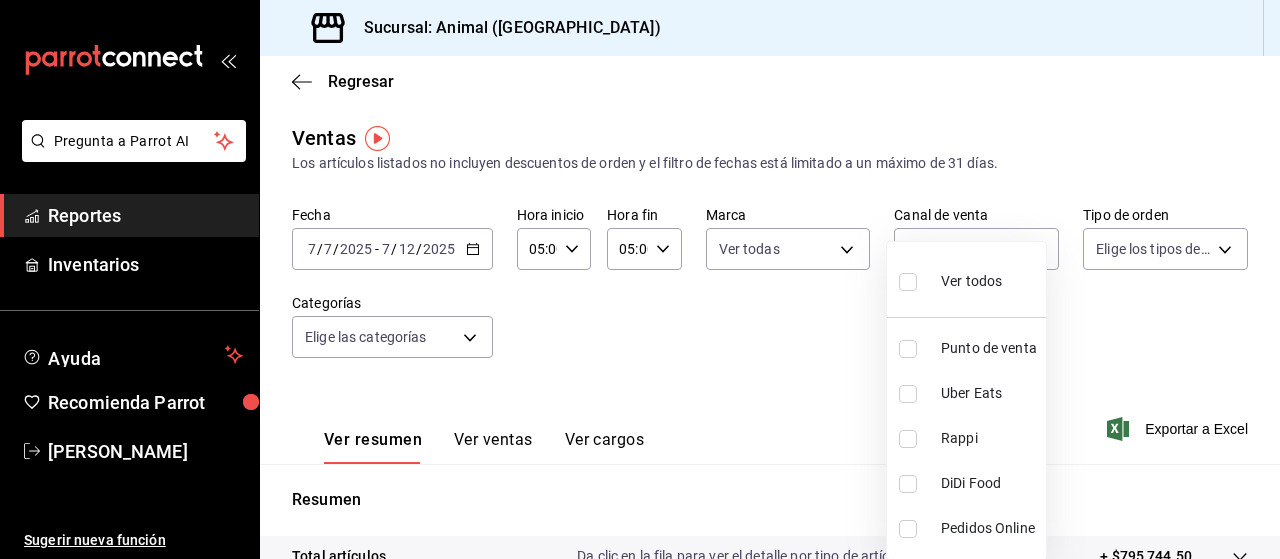 click at bounding box center (908, 282) 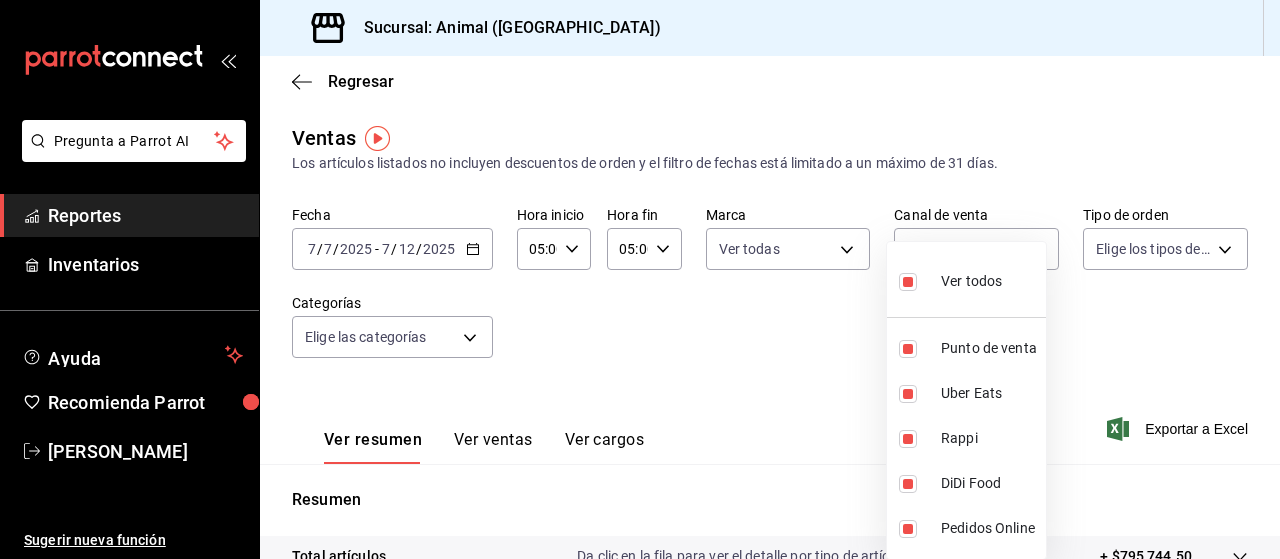 click at bounding box center (640, 279) 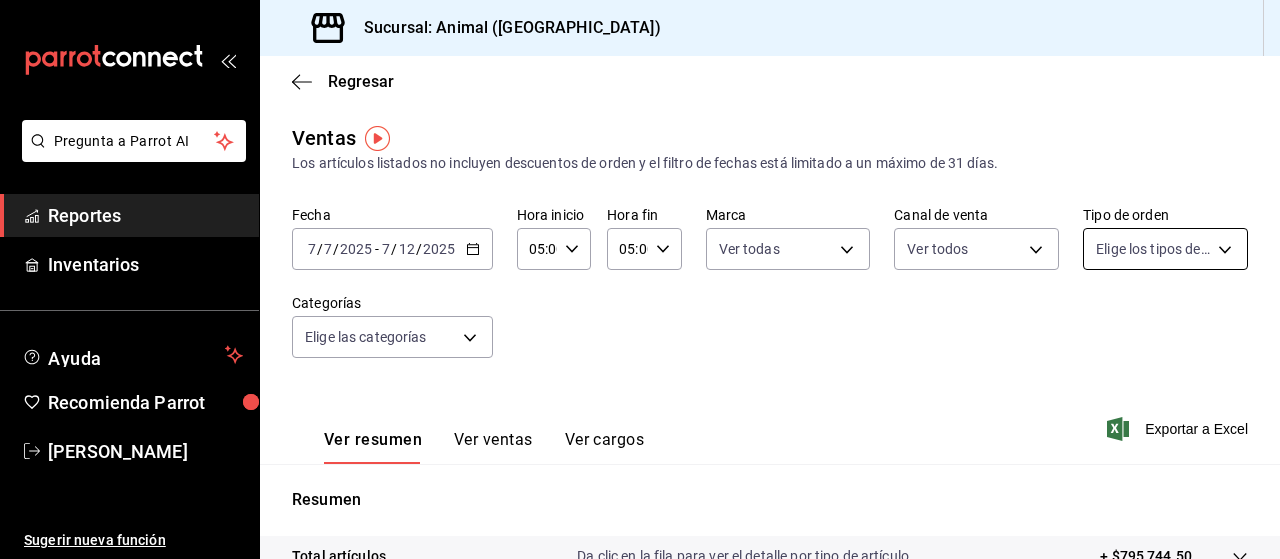 click on "Pregunta a Parrot AI Reportes   Inventarios   Ayuda Recomienda Parrot   Marco Ramiez   Sugerir nueva función   Sucursal: Animal (Puebla) Regresar Ventas Los artículos listados no incluyen descuentos de orden y el filtro de fechas está limitado a un máximo de 31 días. Fecha 2025-07-07 7 / 7 / 2025 - 2025-07-12 7 / 12 / 2025 Hora inicio 05:00 Hora inicio Hora fin 05:00 Hora fin Marca Ver todas 96838179-8fbb-4073-aae3-1789726318c8 Canal de venta Ver todos PARROT,UBER_EATS,RAPPI,DIDI_FOOD,ONLINE Tipo de orden Elige los tipos de orden Categorías Elige las categorías Ver resumen Ver ventas Ver cargos Exportar a Excel Resumen Total artículos Da clic en la fila para ver el detalle por tipo de artículo + $795,744.50 Cargos por servicio + $0.00 Venta bruta = $795,744.50 Descuentos totales - $10,296.00 Certificados de regalo - $13,740.00 Venta total = $771,708.50 Impuestos - $106,442.55 Venta neta = $665,265.95 Pregunta a Parrot AI Reportes   Inventarios   Ayuda Recomienda Parrot   Marco Ramiez     Ir a video" at bounding box center [640, 279] 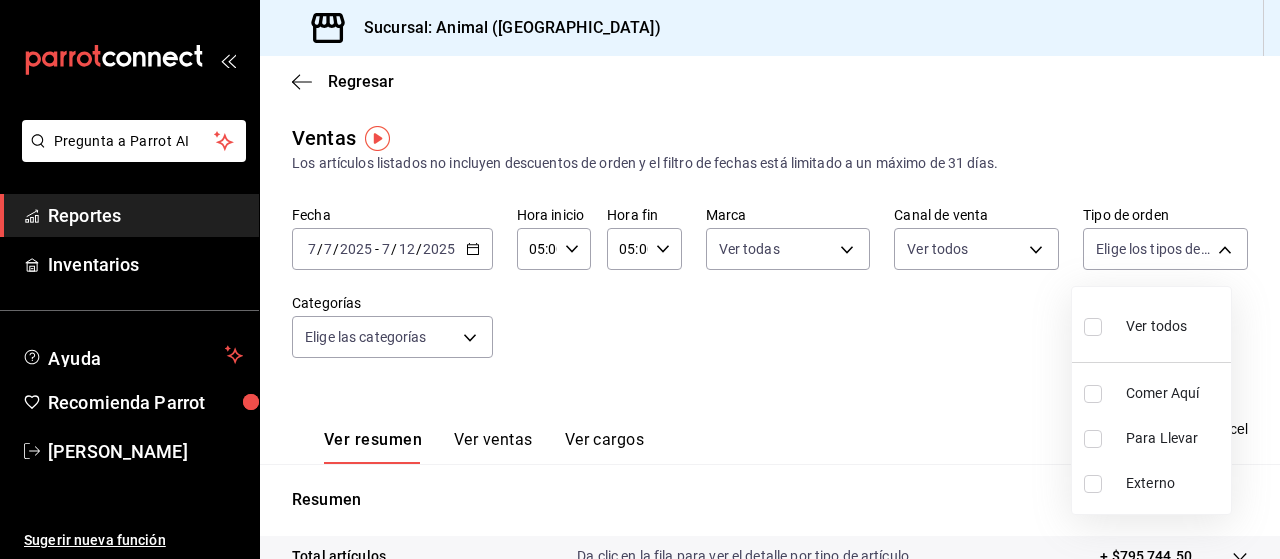 click on "Ver todos" at bounding box center (1151, 324) 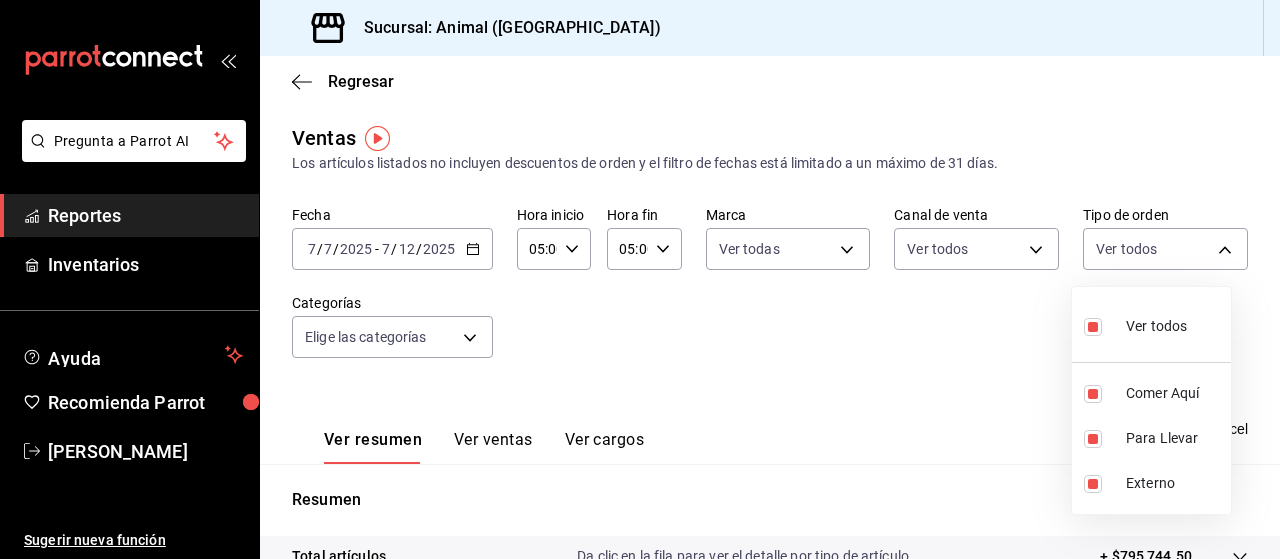 drag, startPoint x: 473, startPoint y: 345, endPoint x: 468, endPoint y: 333, distance: 13 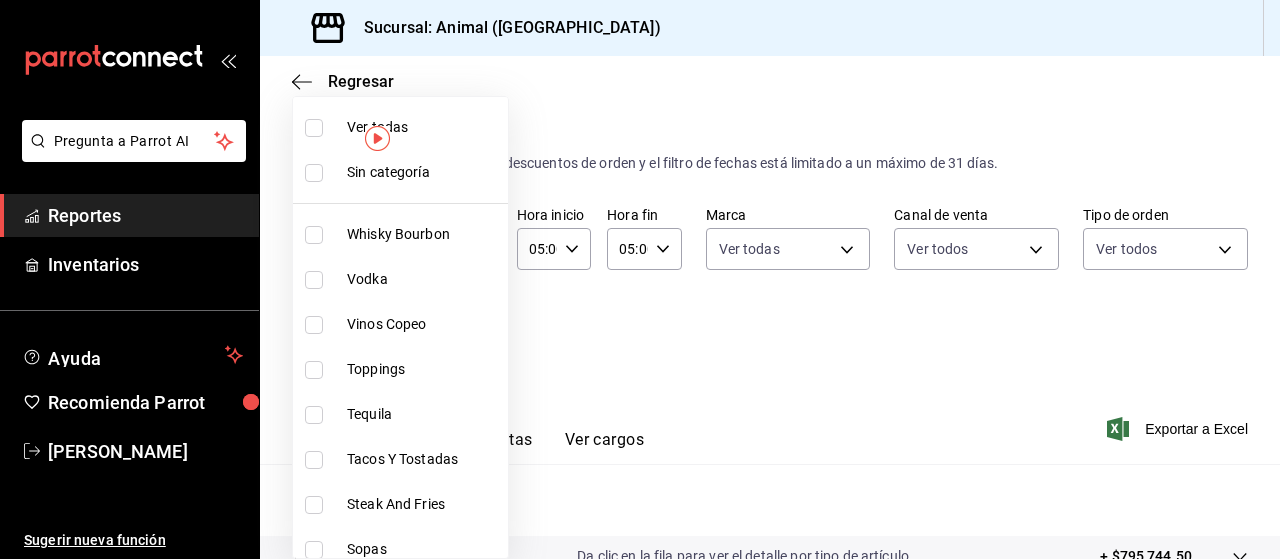 click on "Pregunta a Parrot AI Reportes   Inventarios   Ayuda Recomienda Parrot   Marco Ramiez   Sugerir nueva función   Sucursal: Animal (Puebla) Regresar Ventas Los artículos listados no incluyen descuentos de orden y el filtro de fechas está limitado a un máximo de 31 días. Fecha 2025-07-07 7 / 7 / 2025 - 2025-07-12 7 / 12 / 2025 Hora inicio 05:00 Hora inicio Hora fin 05:00 Hora fin Marca Ver todas 96838179-8fbb-4073-aae3-1789726318c8 Canal de venta Ver todos PARROT,UBER_EATS,RAPPI,DIDI_FOOD,ONLINE Tipo de orden Ver todos 89cc3392-1a89-49ed-91c4-e66ea58282e1,025cf6ae-25b7-4698-bb98-3d77af74a196,EXTERNAL Categorías Elige las categorías Ver resumen Ver ventas Ver cargos Exportar a Excel Resumen Total artículos Da clic en la fila para ver el detalle por tipo de artículo + $795,744.50 Cargos por servicio + $0.00 Venta bruta = $795,744.50 Descuentos totales - $10,296.00 Certificados de regalo - $13,740.00 Venta total = $771,708.50 Impuestos - $106,442.55 Venta neta = $665,265.95 Pregunta a Parrot AI Reportes" at bounding box center (640, 279) 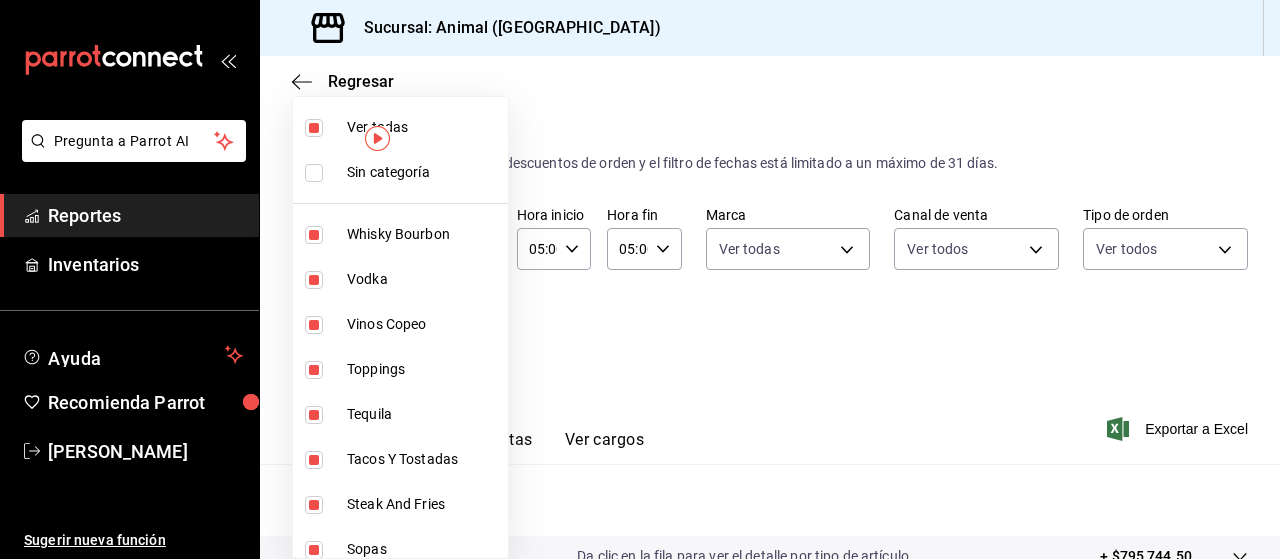 click at bounding box center (640, 279) 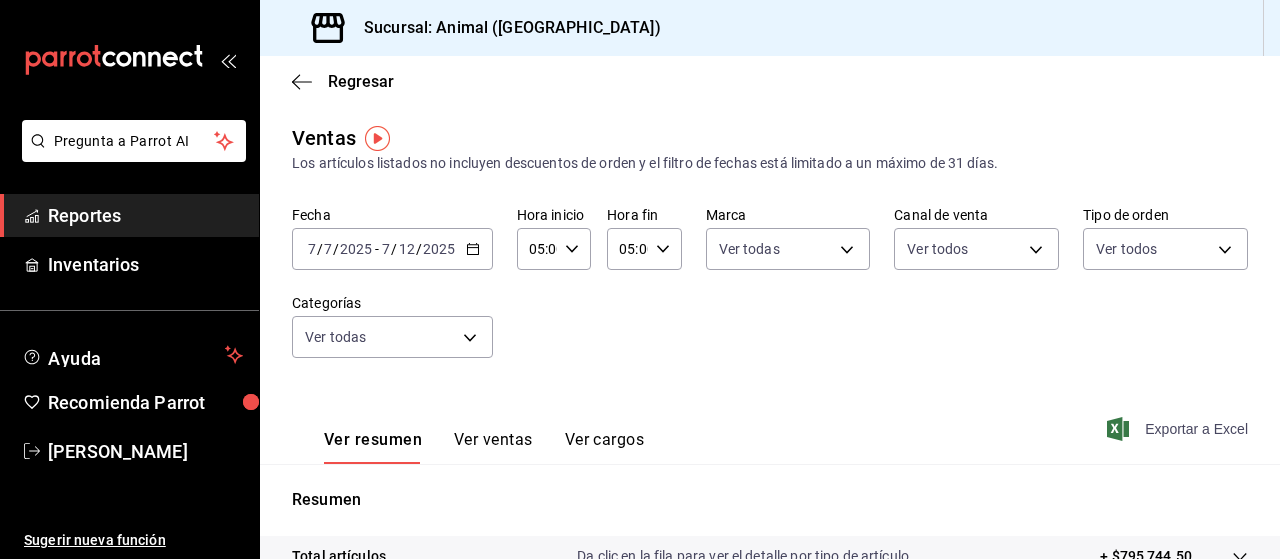 click on "Exportar a Excel" at bounding box center (1179, 429) 